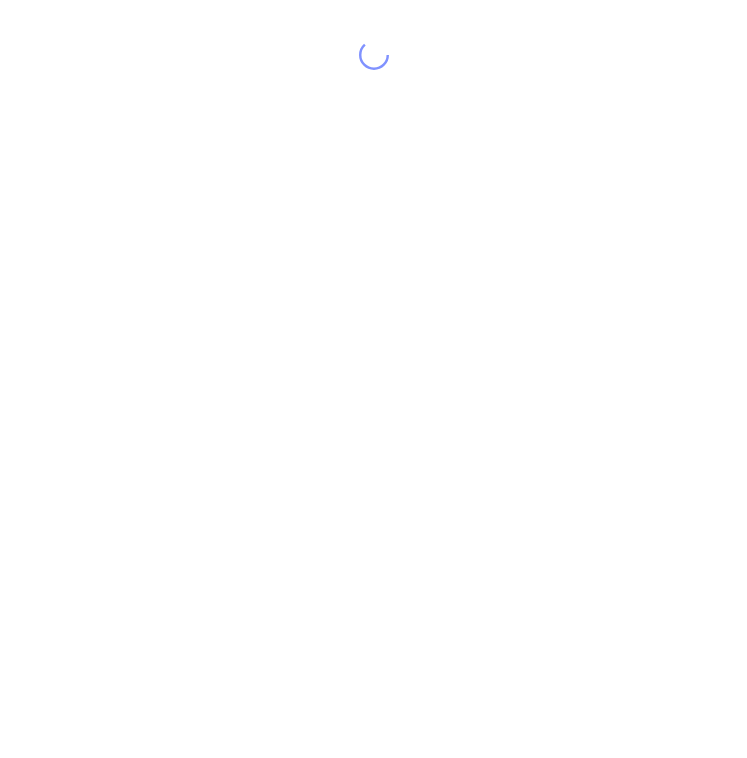 scroll, scrollTop: 0, scrollLeft: 0, axis: both 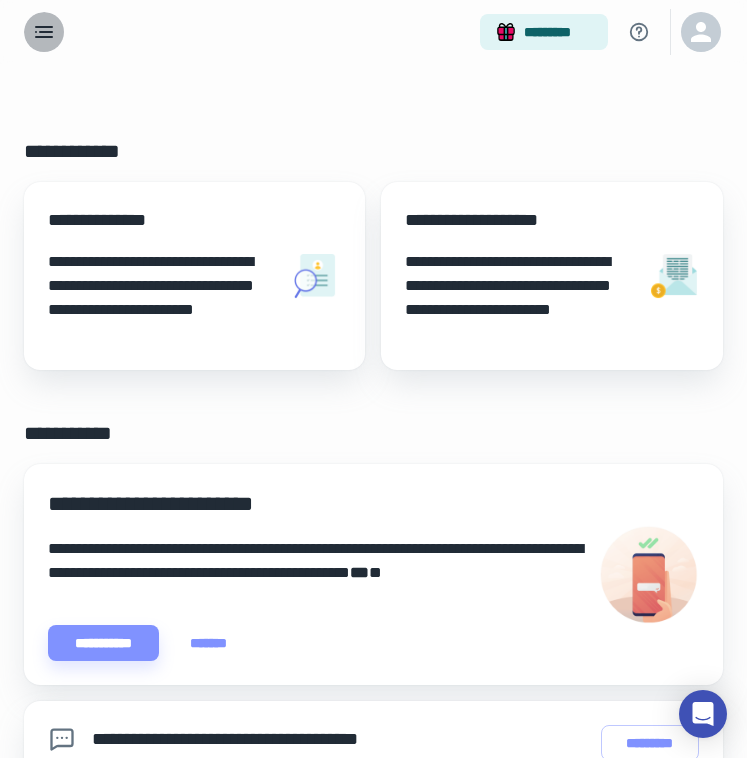 click 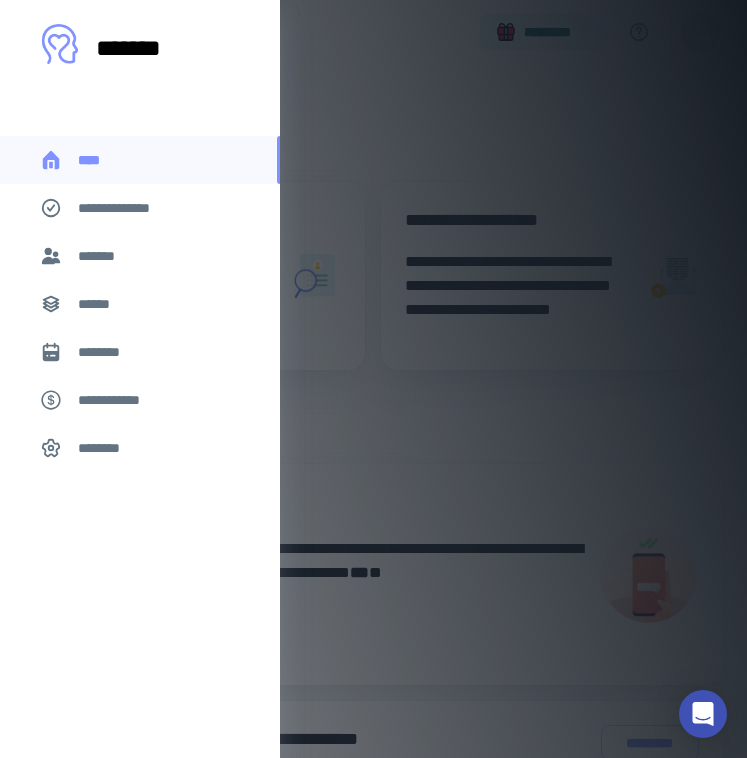 click on "**********" at bounding box center [140, 208] 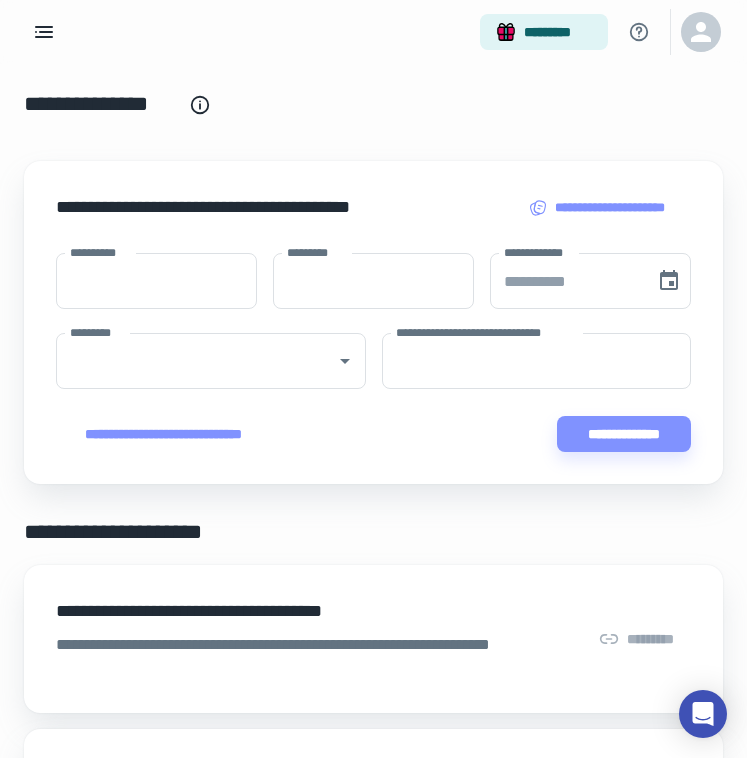 click on "**********" at bounding box center (100, 252) 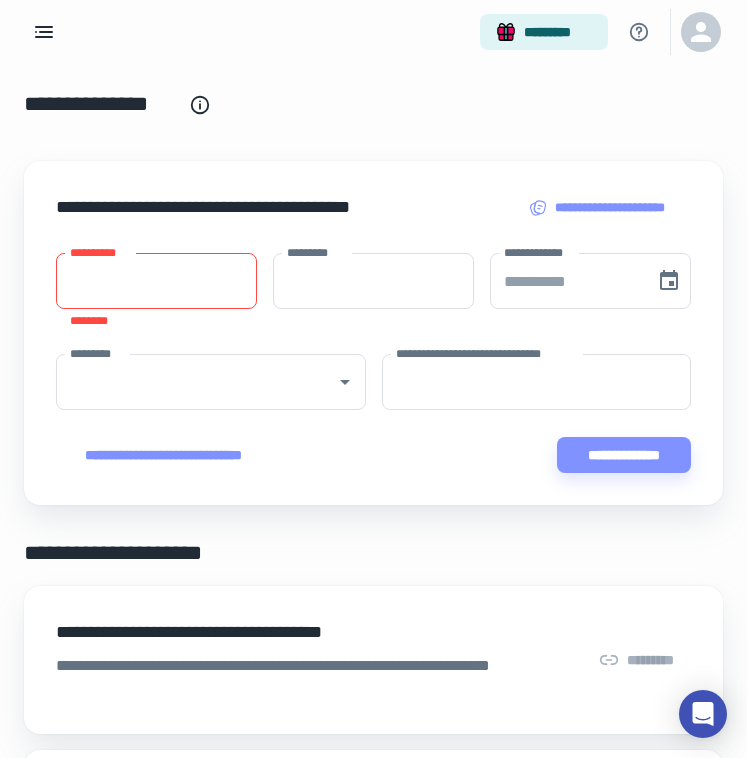 click on "**********" at bounding box center [100, 252] 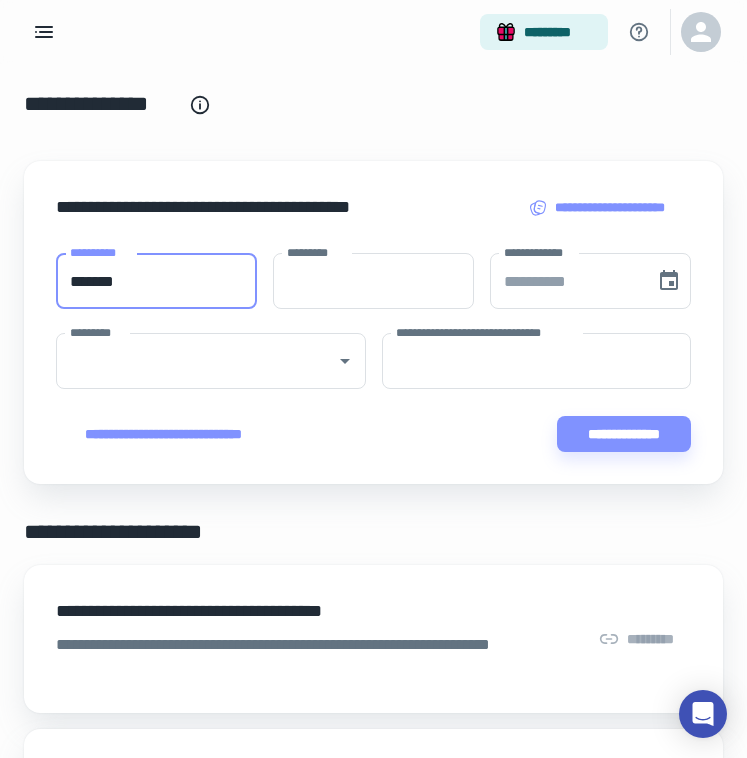 type on "*******" 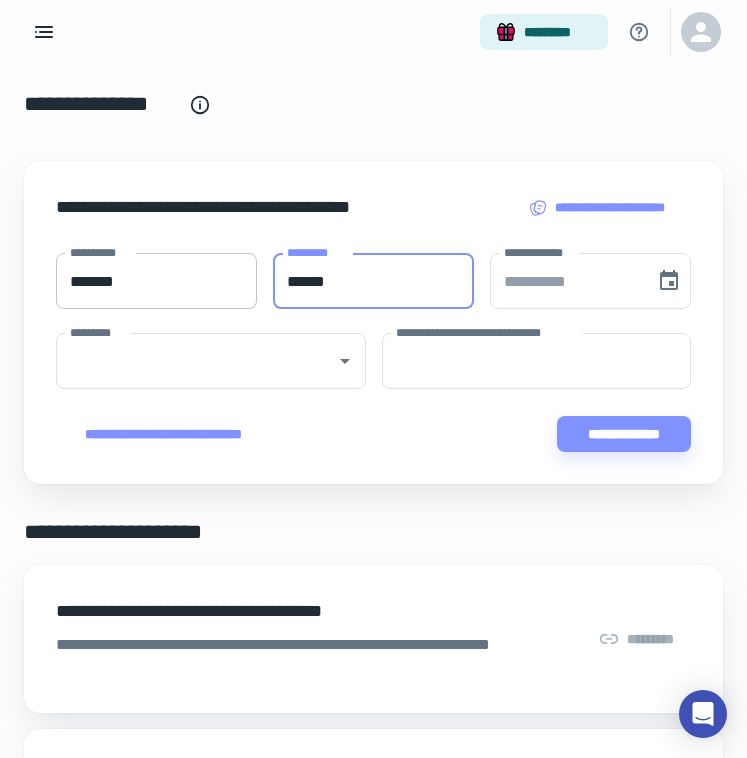 type on "******" 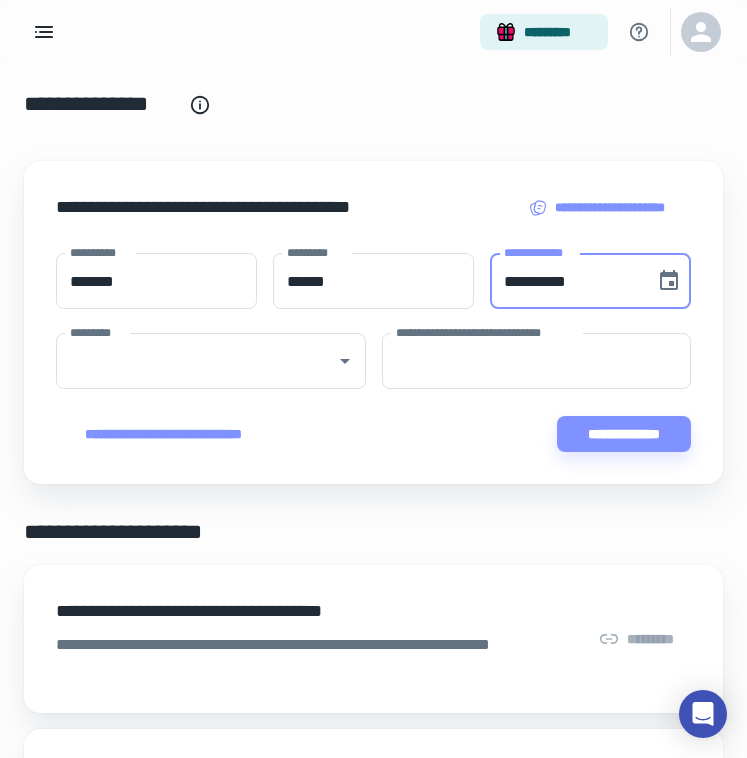 click on "**********" at bounding box center (565, 281) 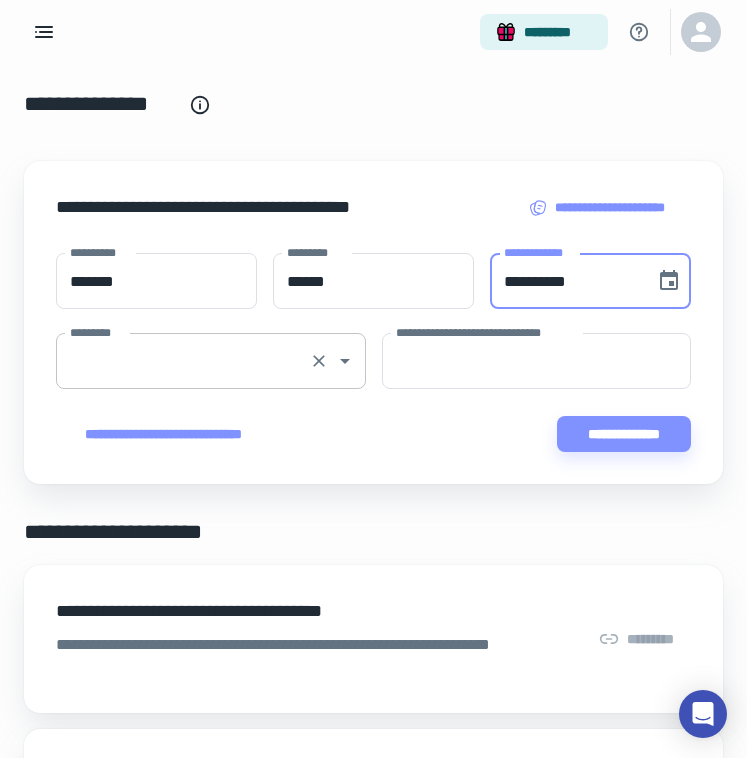 click on "*********" at bounding box center (211, 361) 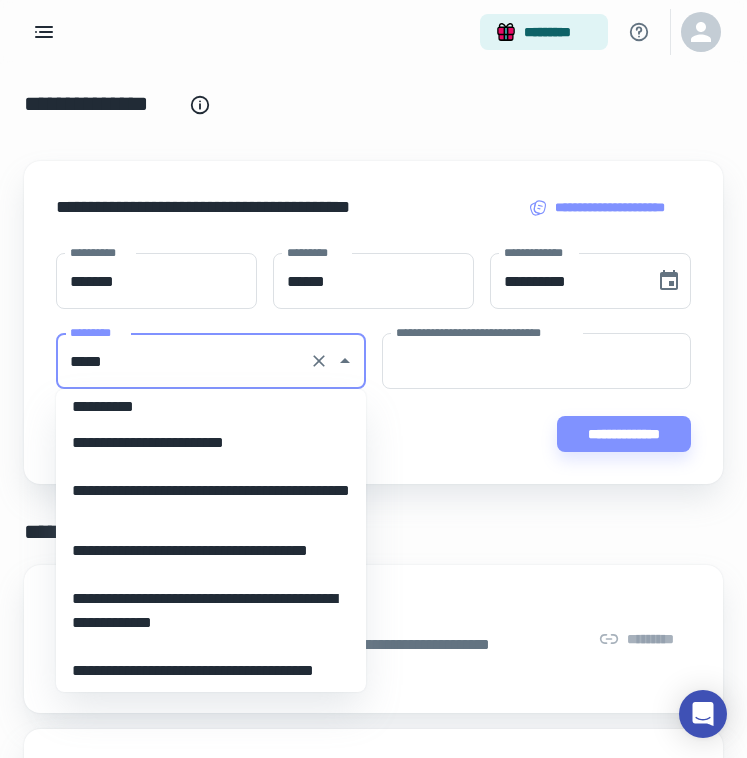 scroll, scrollTop: 0, scrollLeft: 0, axis: both 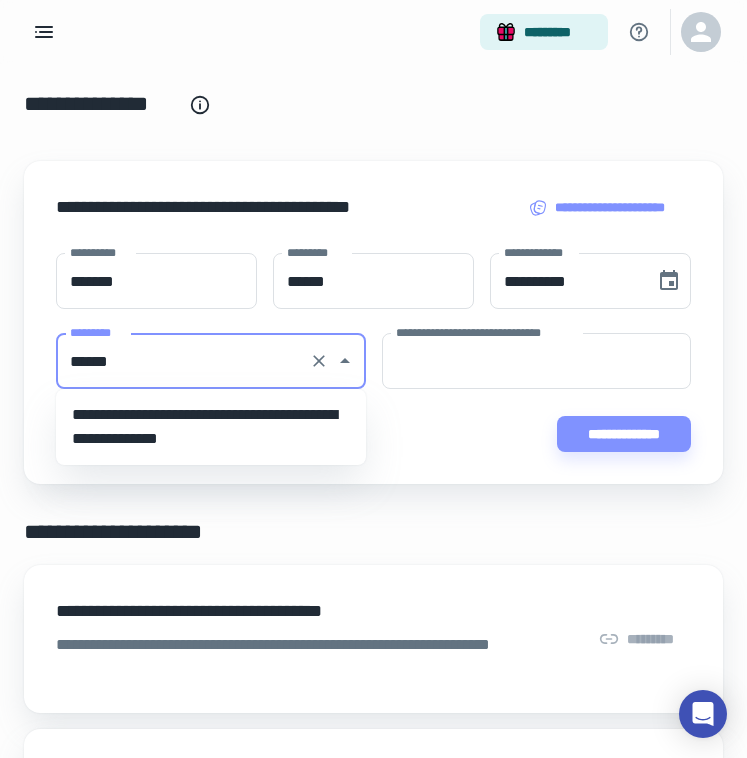 click on "**********" at bounding box center (211, 427) 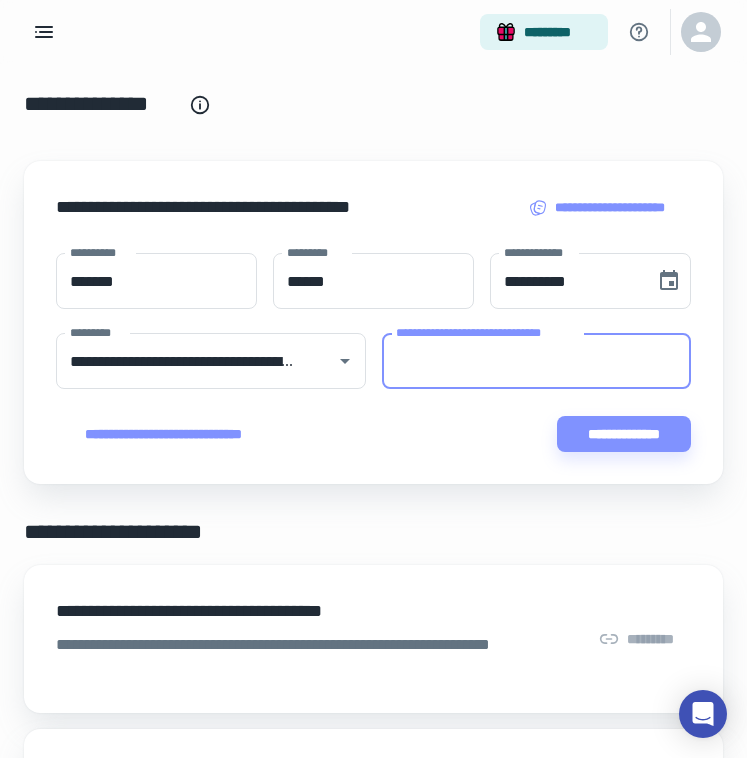 click on "**********" at bounding box center (537, 361) 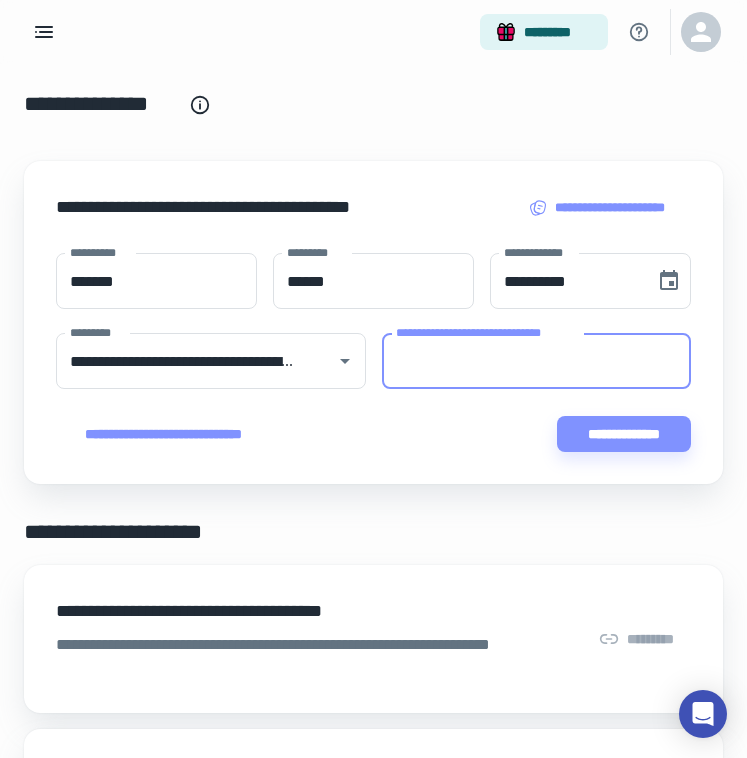 click on "**********" at bounding box center [537, 361] 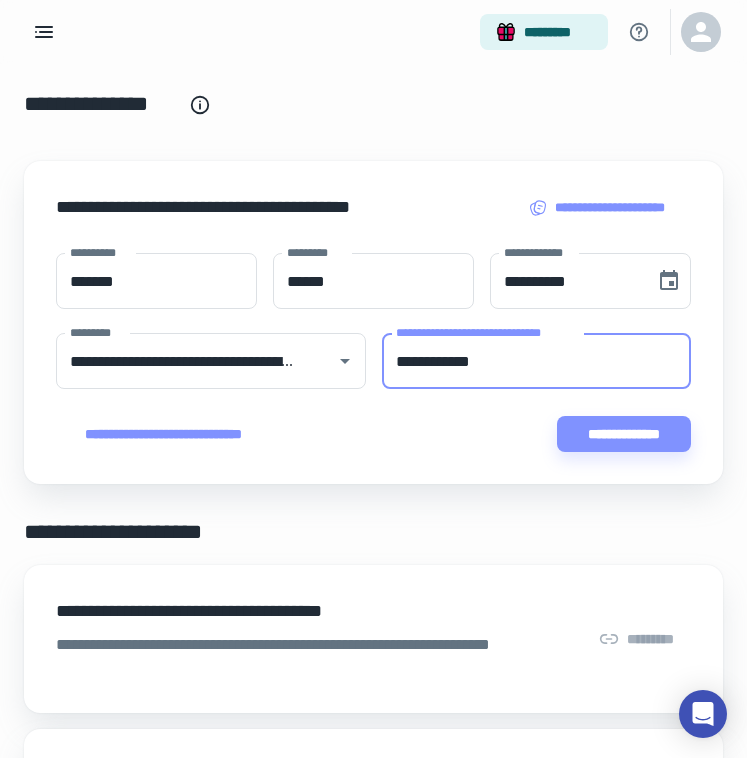 type on "**********" 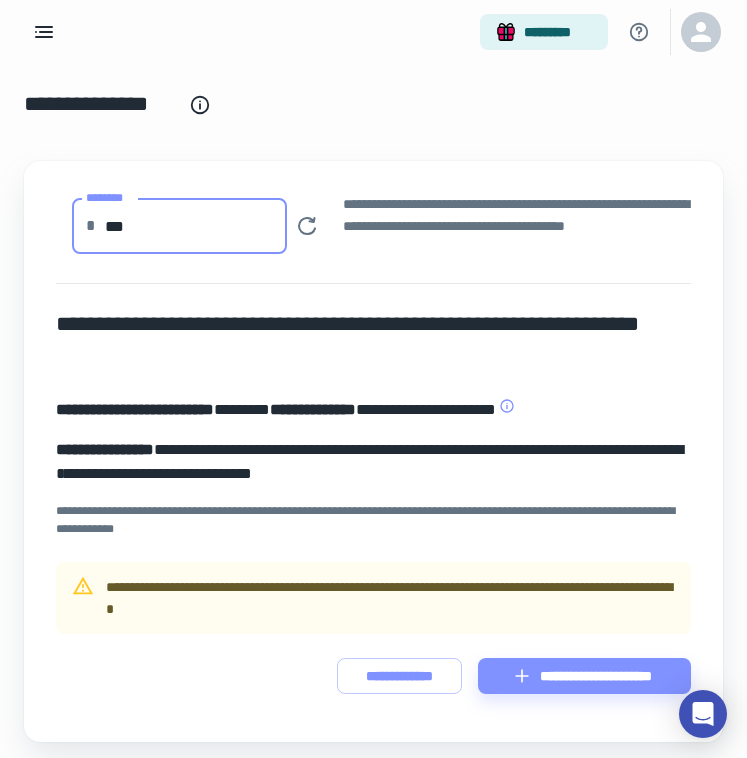 click on "***" at bounding box center [196, 226] 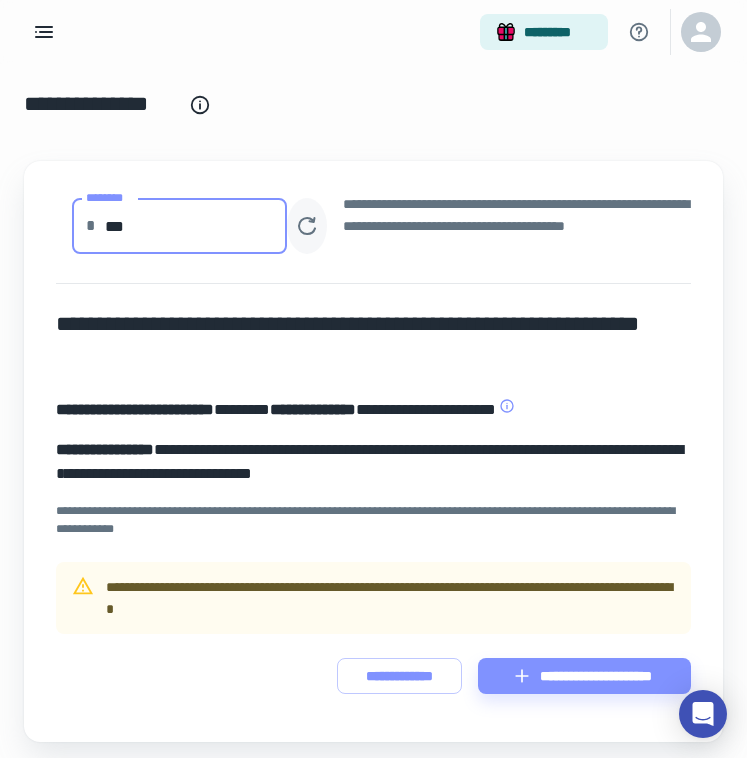 type on "***" 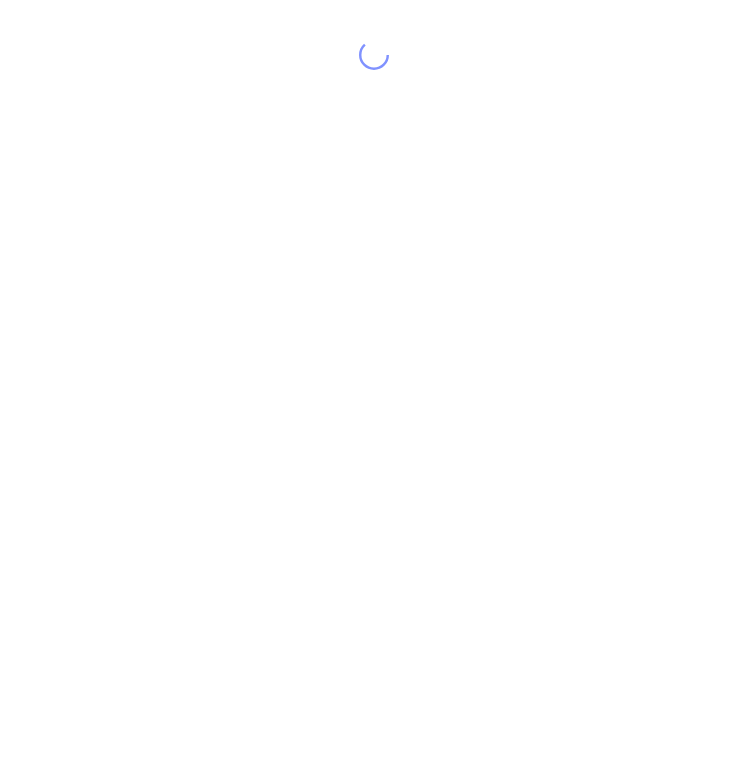 scroll, scrollTop: 0, scrollLeft: 0, axis: both 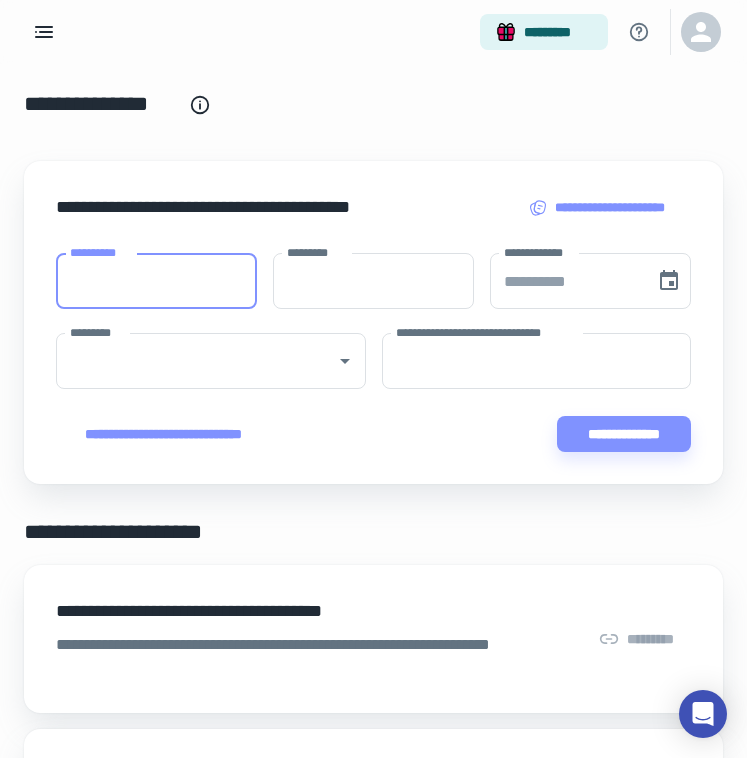 paste on "**********" 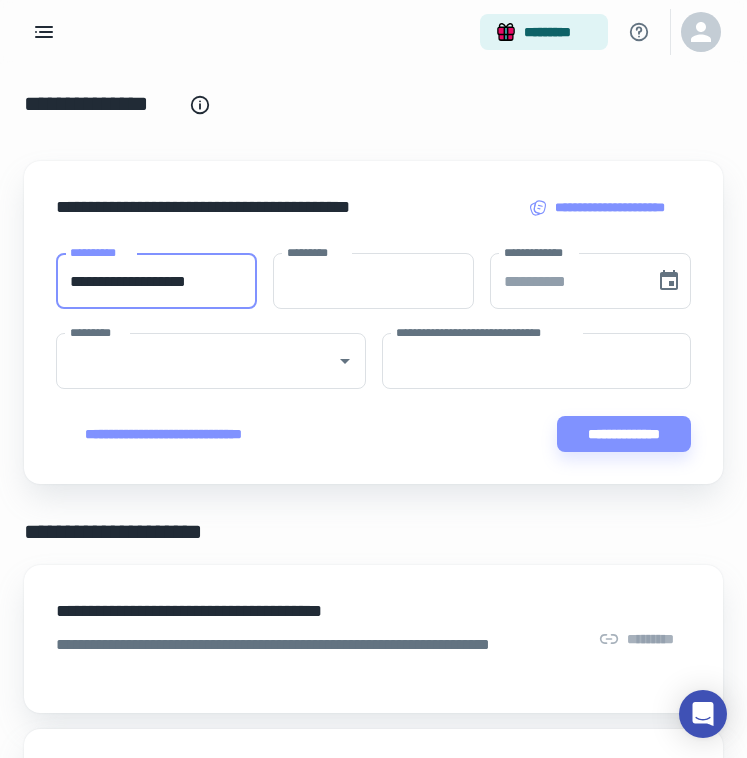 click on "**********" at bounding box center (156, 281) 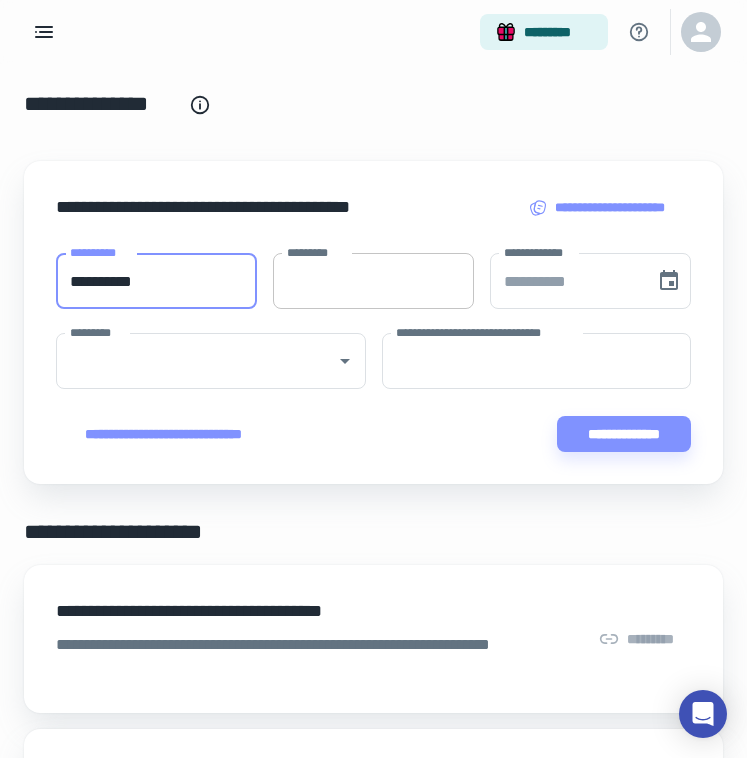 type on "*********" 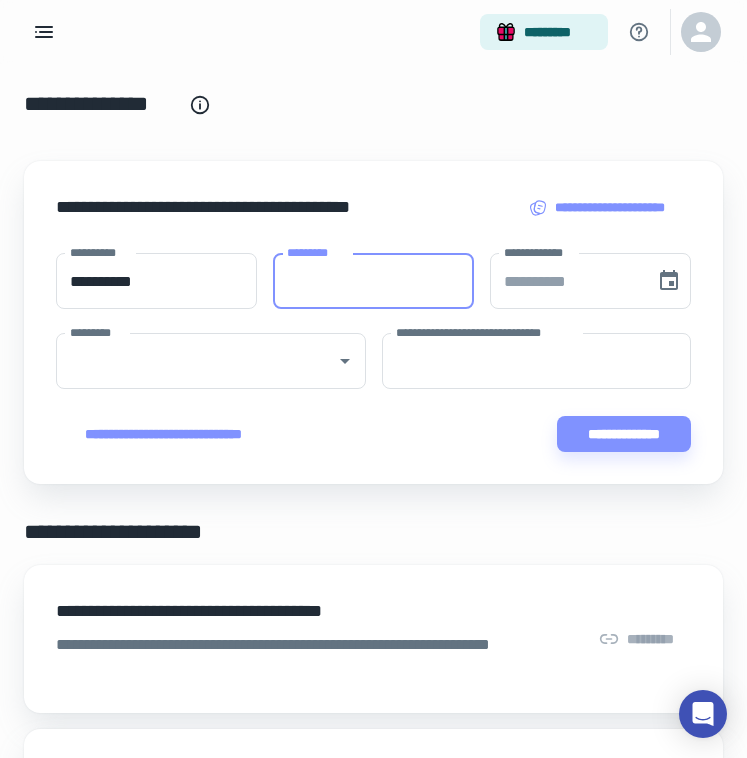 paste on "*********" 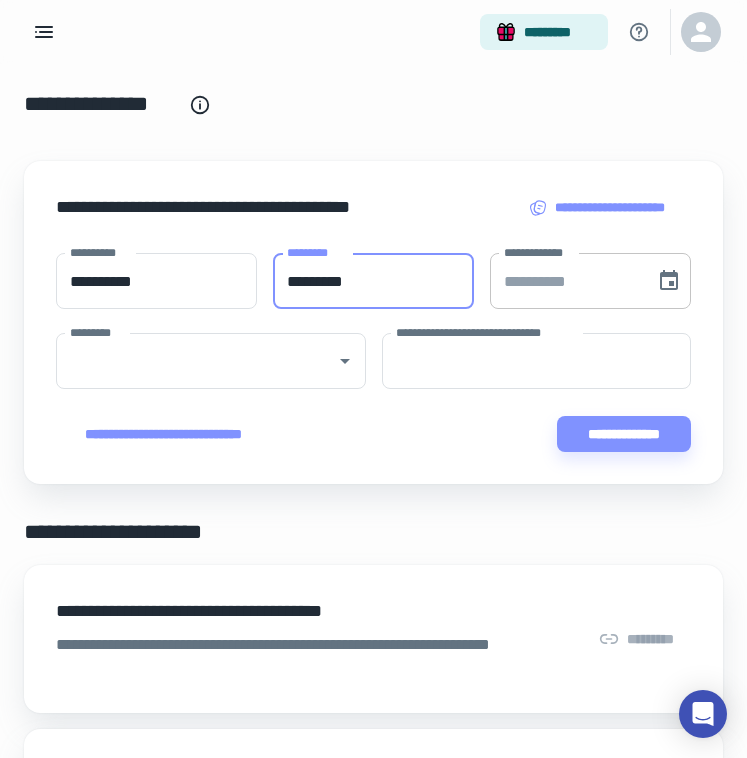type on "*********" 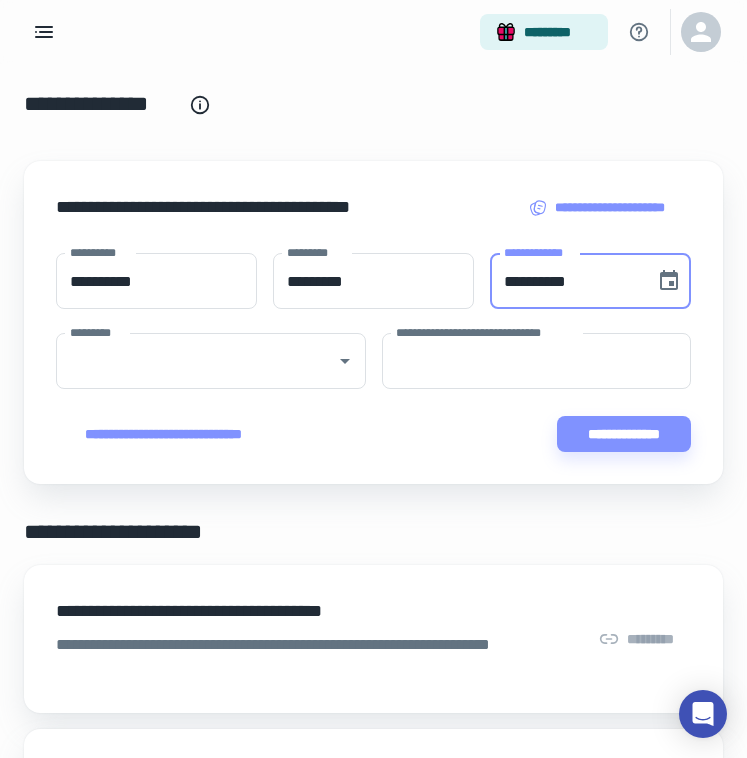 paste 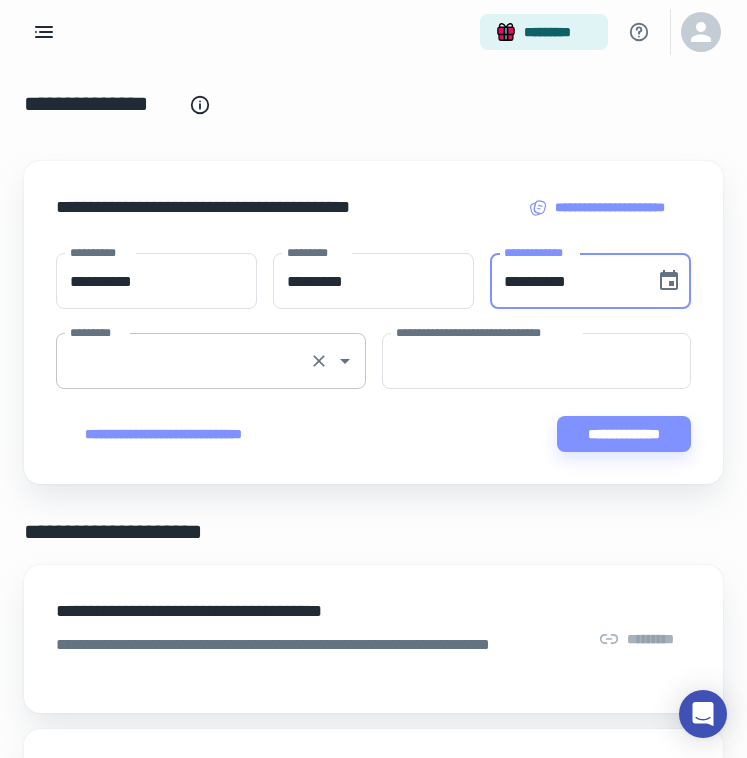 click on "*********" at bounding box center [183, 361] 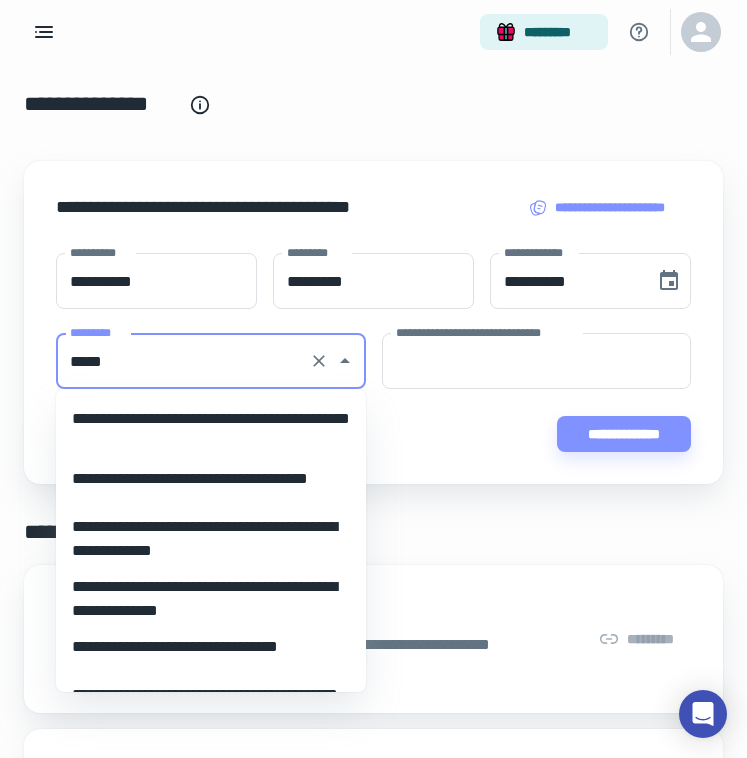 scroll, scrollTop: 0, scrollLeft: 0, axis: both 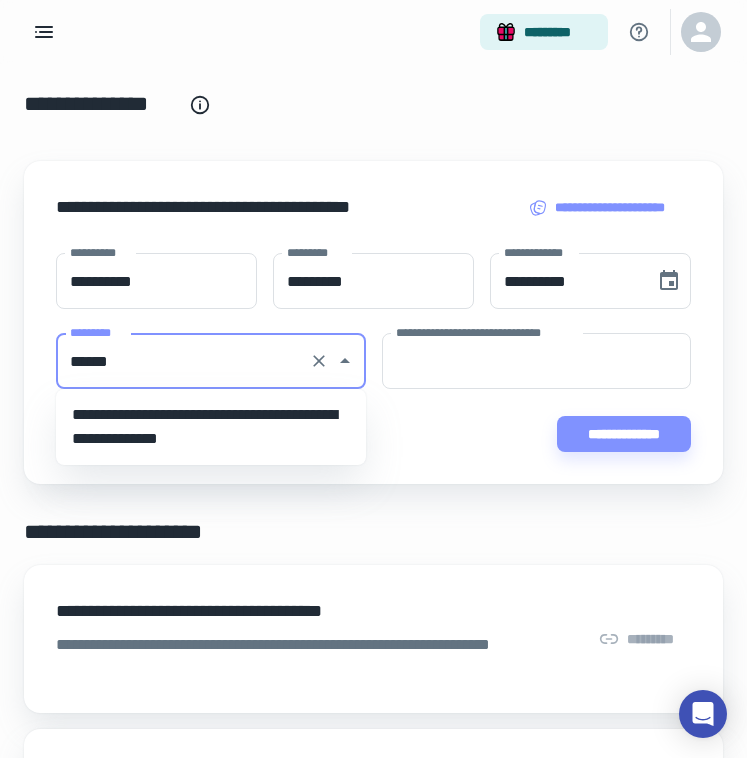 click on "**********" at bounding box center (211, 427) 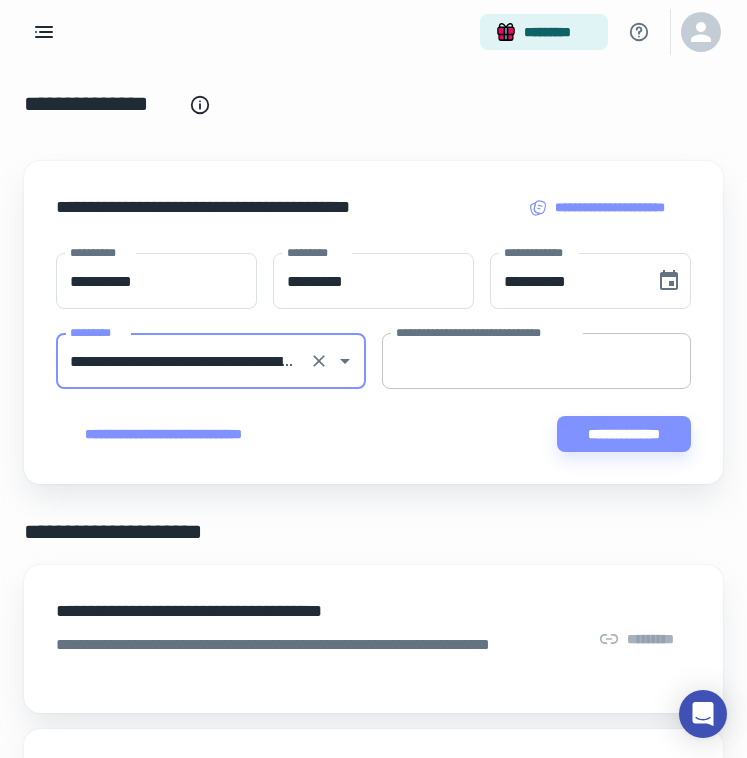 click on "**********" at bounding box center (537, 361) 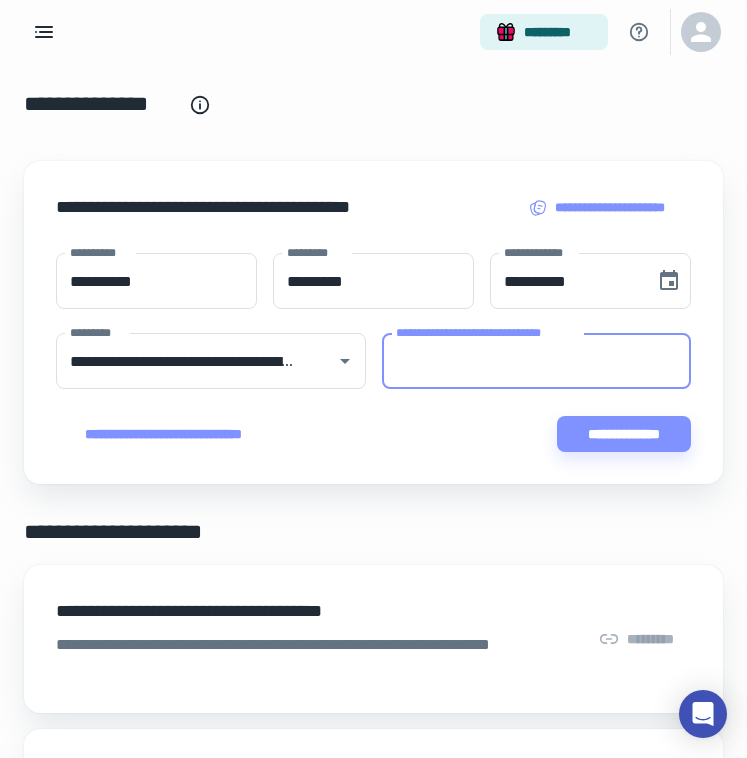 click on "**********" at bounding box center (537, 361) 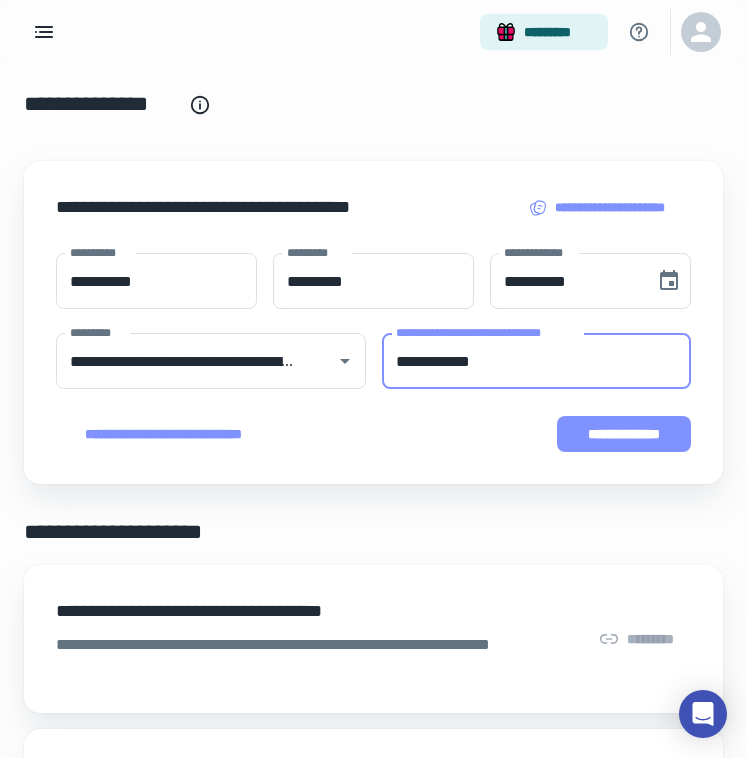 type on "**********" 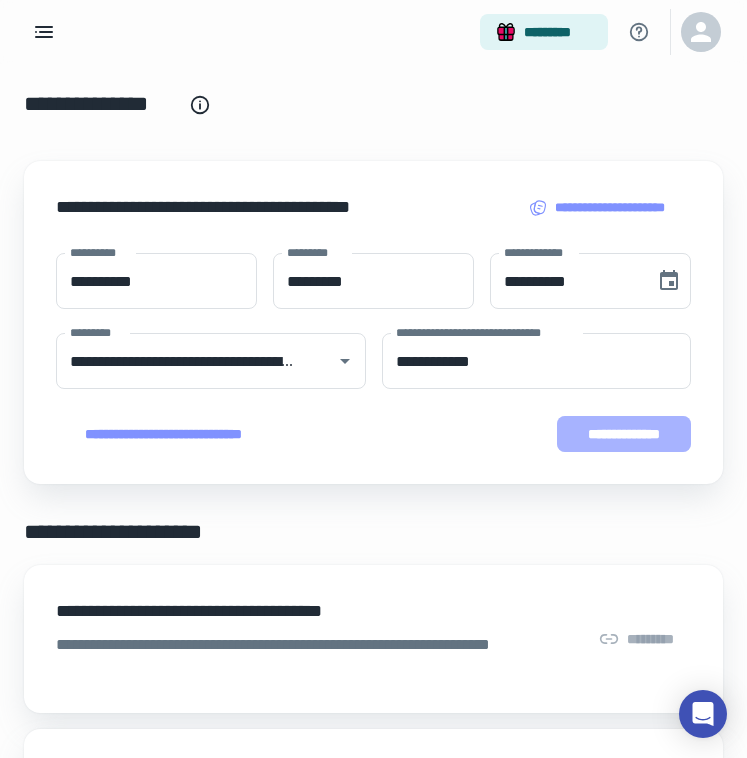click on "**********" at bounding box center [624, 434] 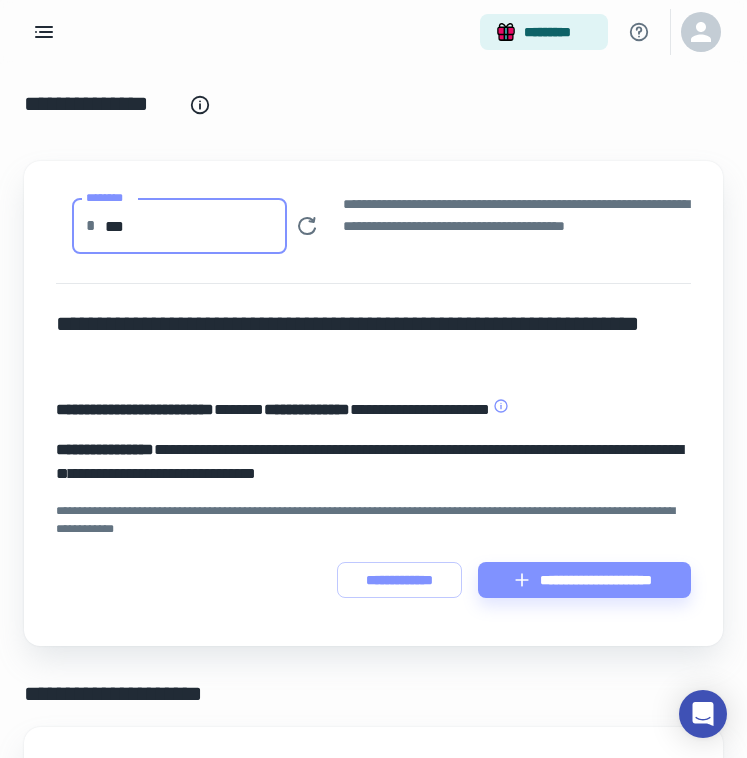 click on "***" at bounding box center [196, 226] 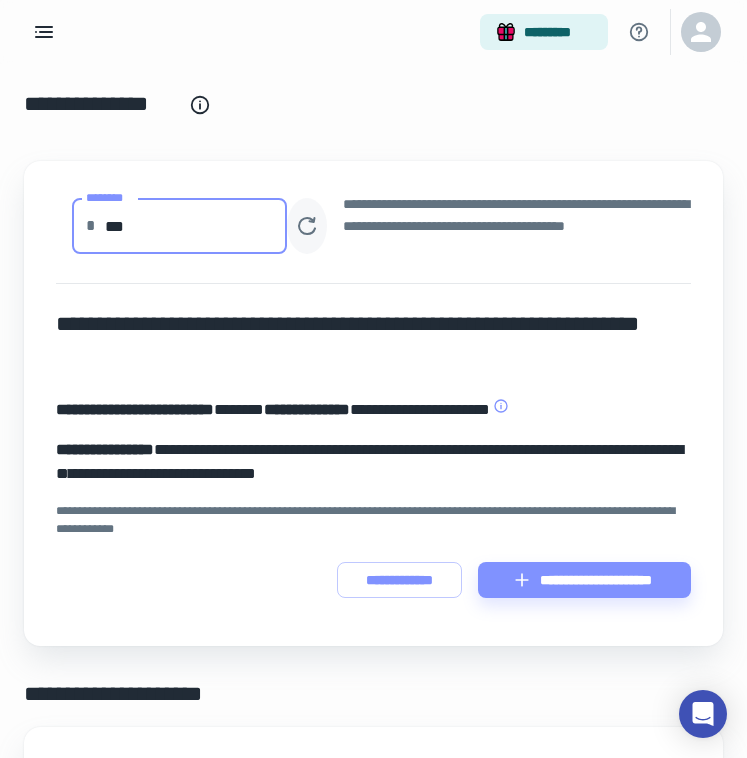 type on "***" 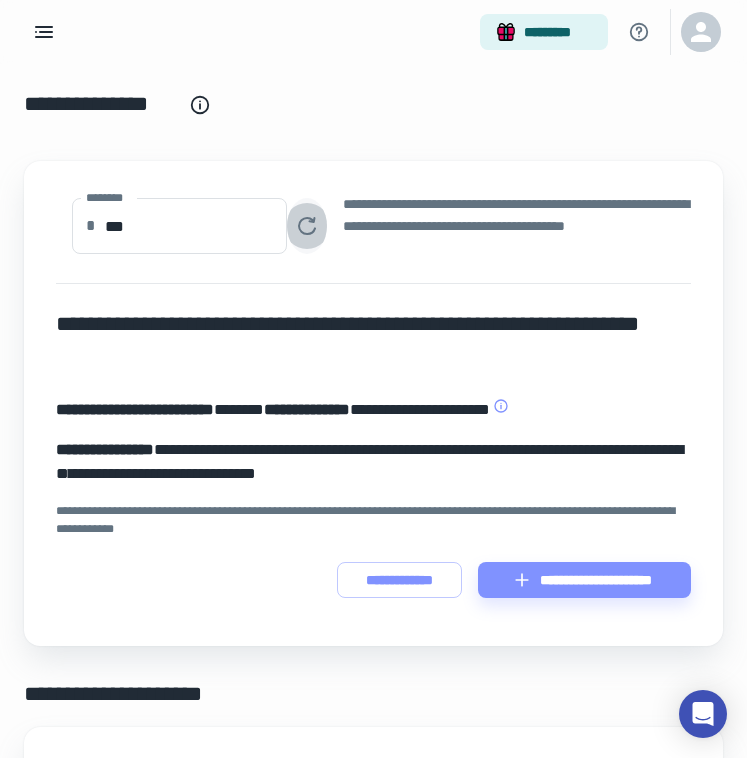 click 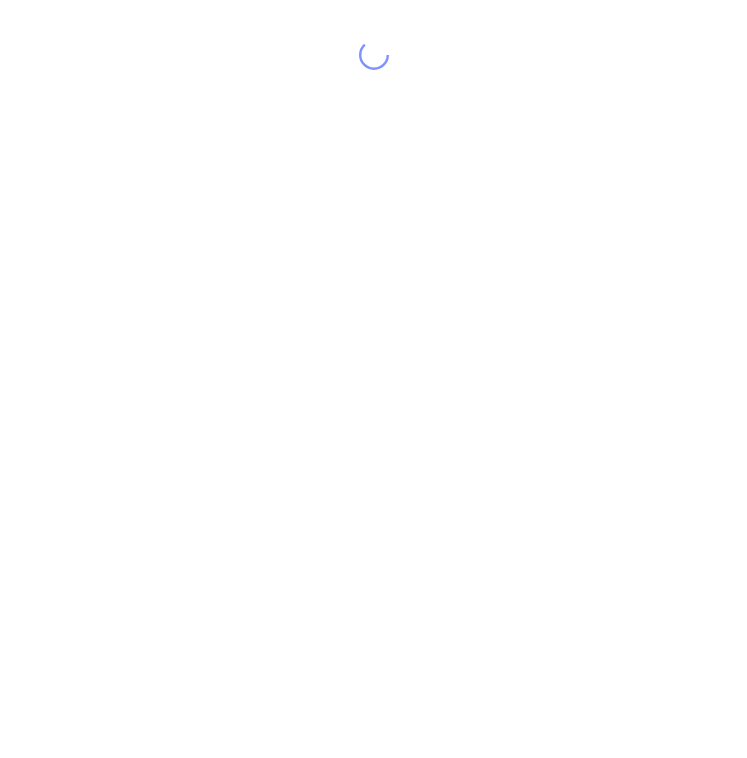 scroll, scrollTop: 0, scrollLeft: 0, axis: both 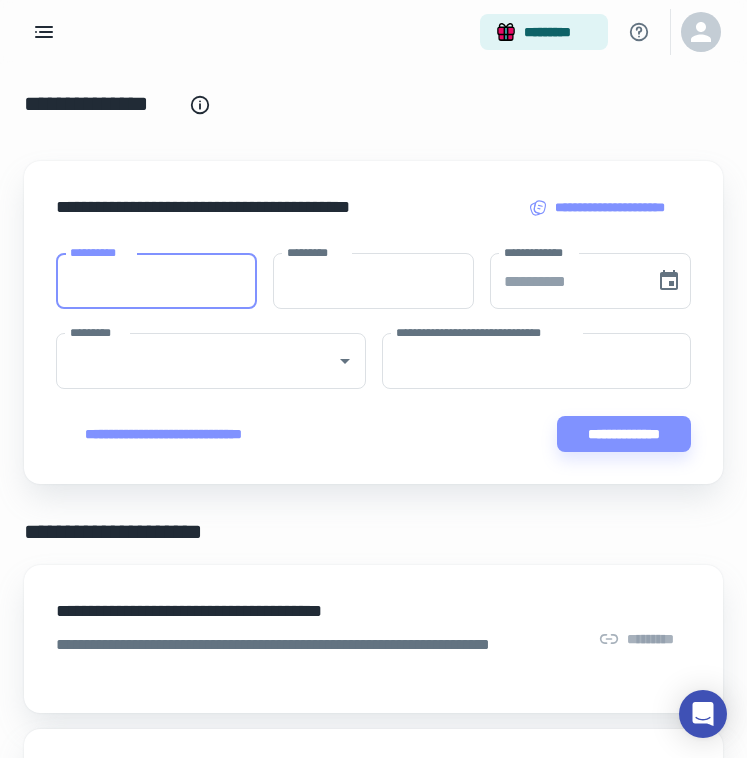 paste on "**********" 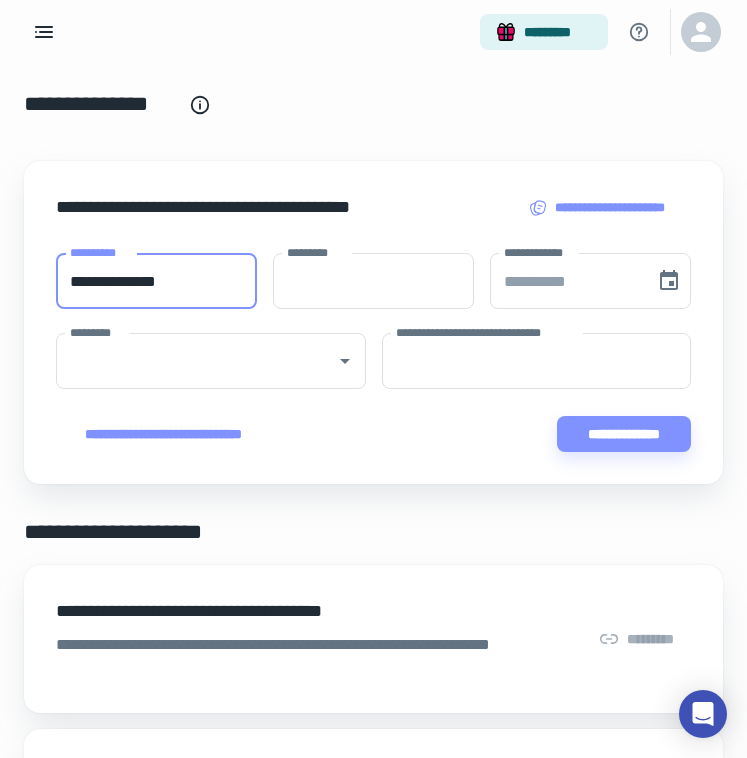 click on "**********" at bounding box center [156, 281] 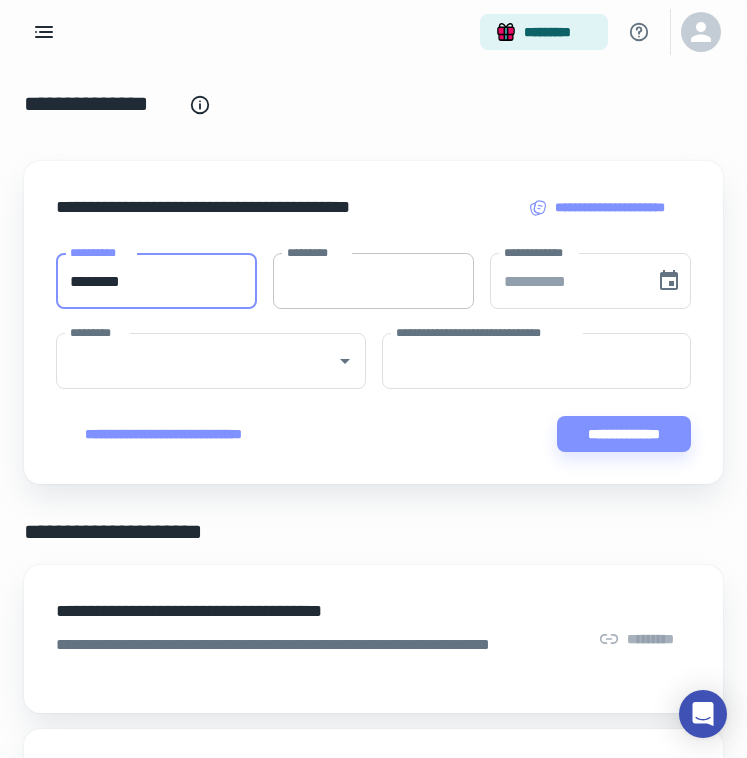 type on "*******" 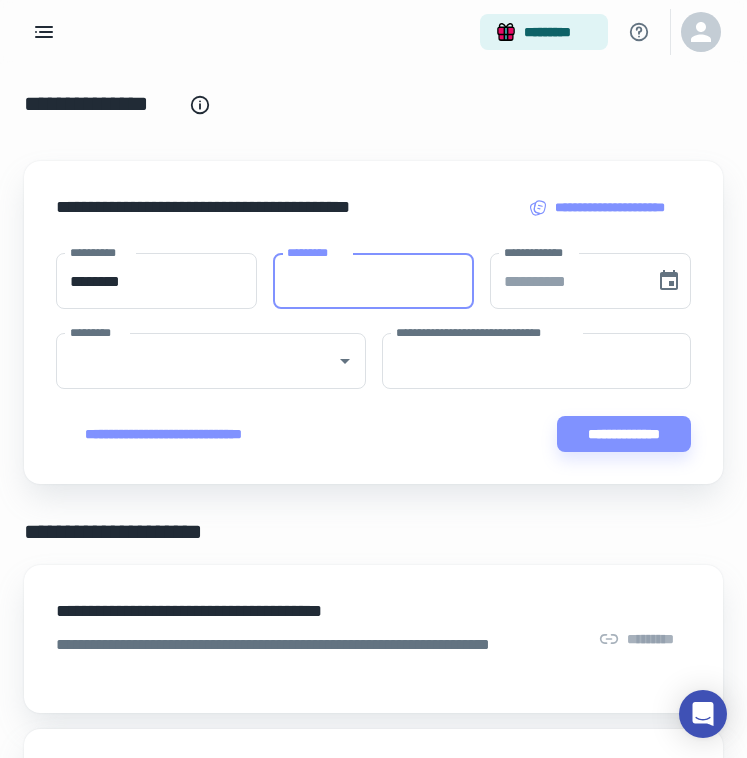 paste on "******" 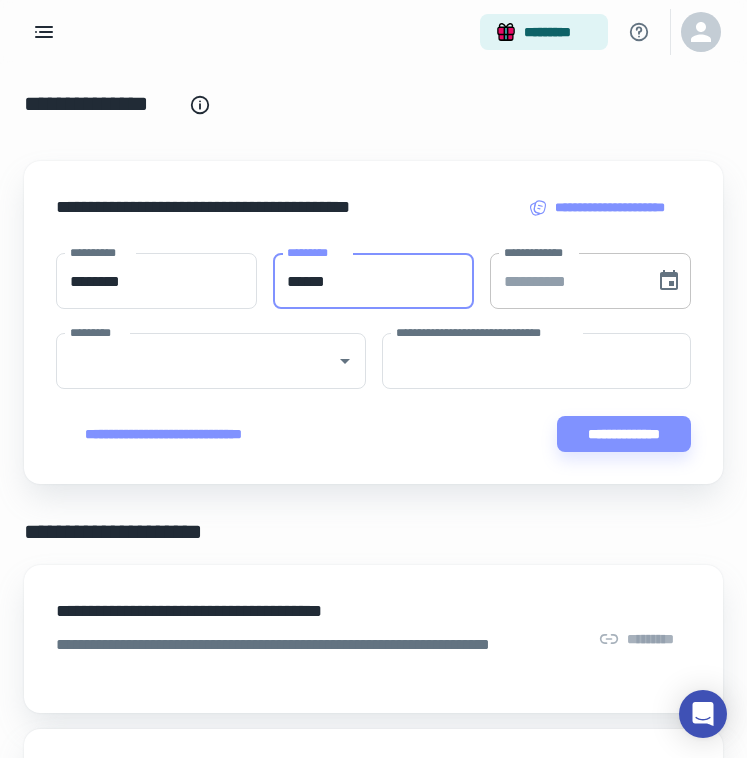 type on "******" 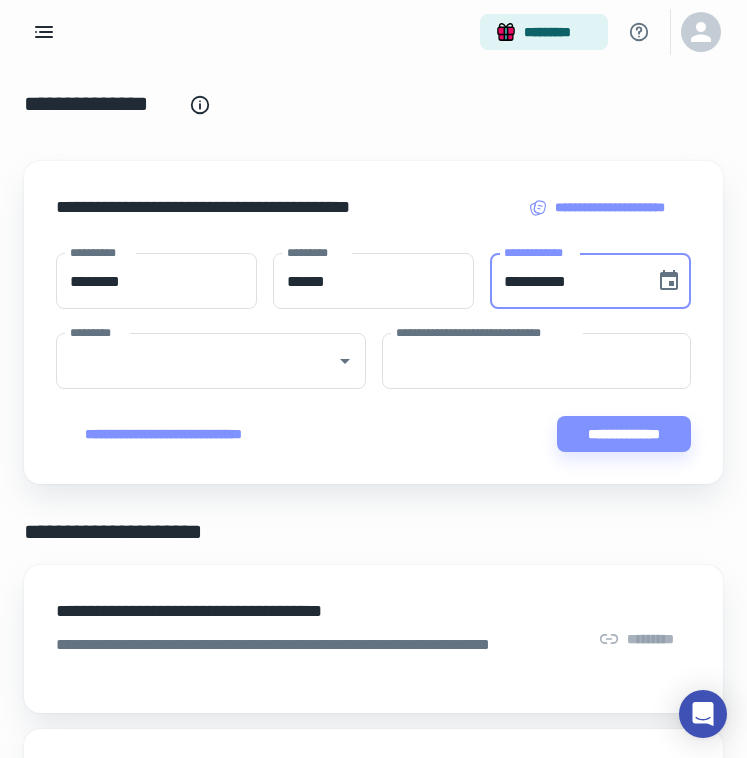 paste 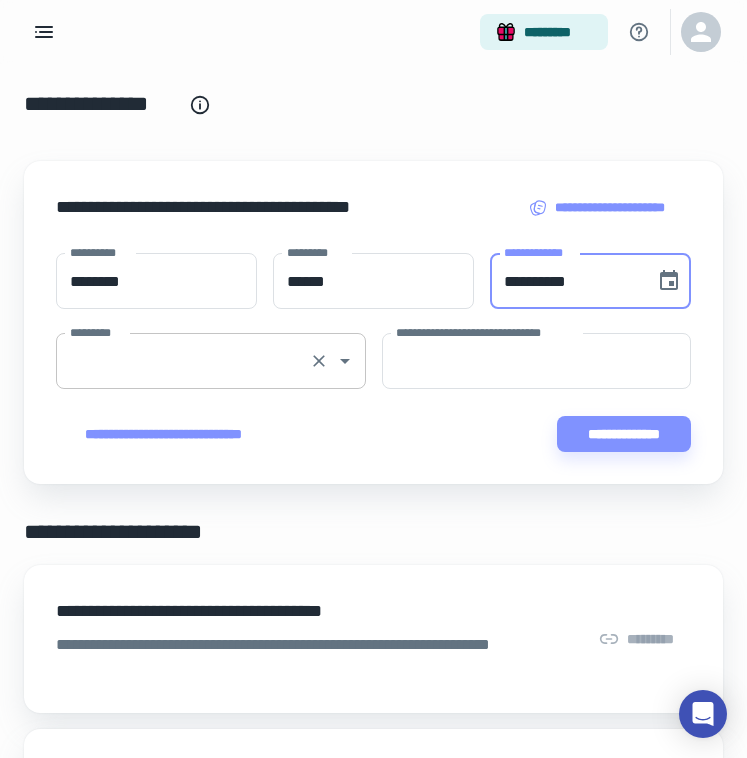 click on "*********" at bounding box center [183, 361] 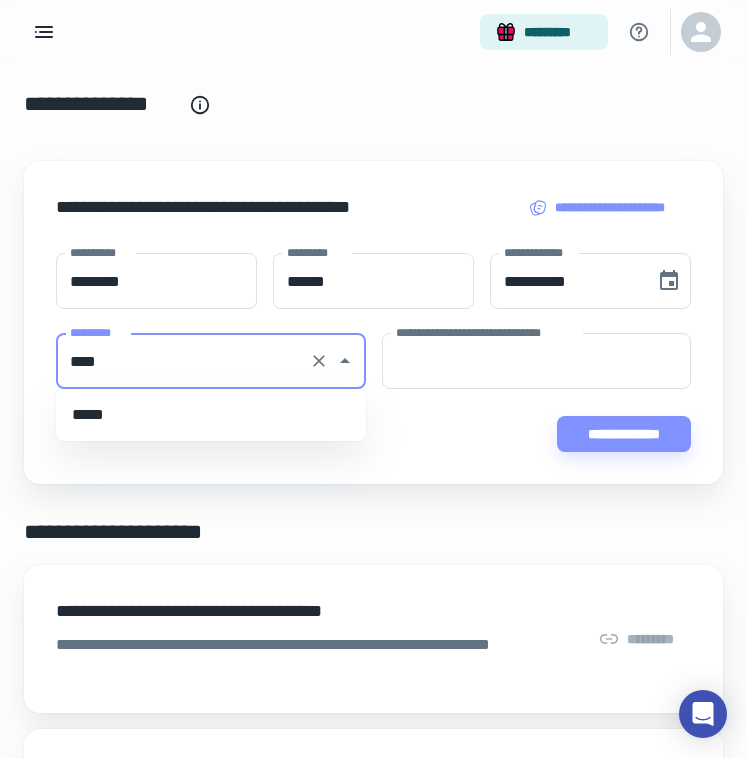 scroll, scrollTop: 0, scrollLeft: 0, axis: both 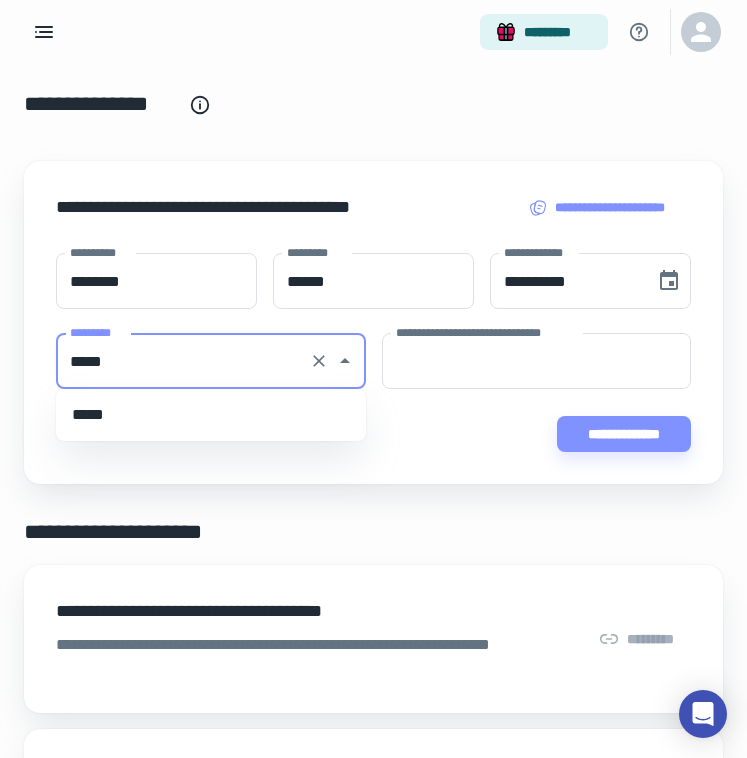 click on "*****" at bounding box center [211, 415] 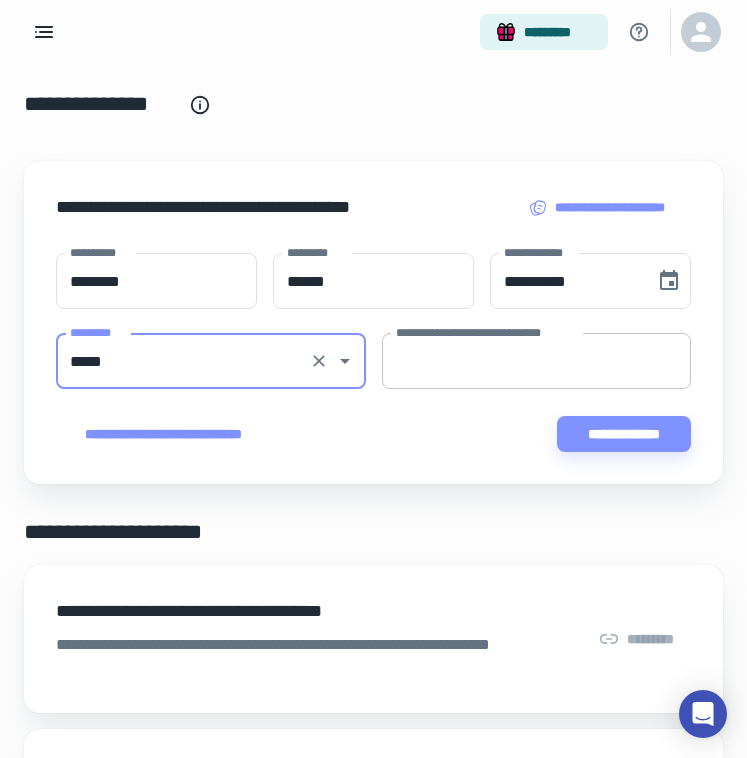 click on "**********" at bounding box center (537, 361) 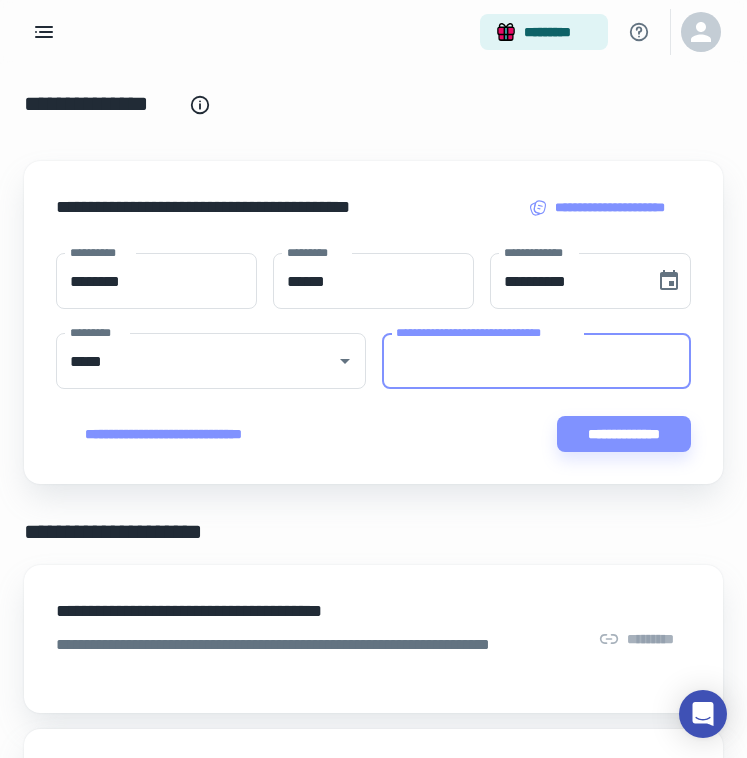 click on "**********" at bounding box center (537, 361) 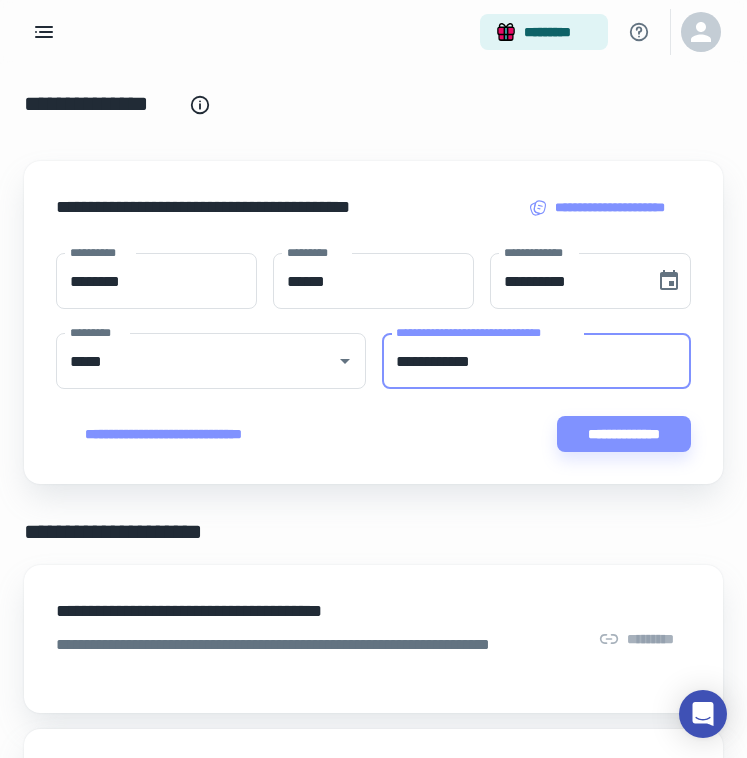 type on "**********" 